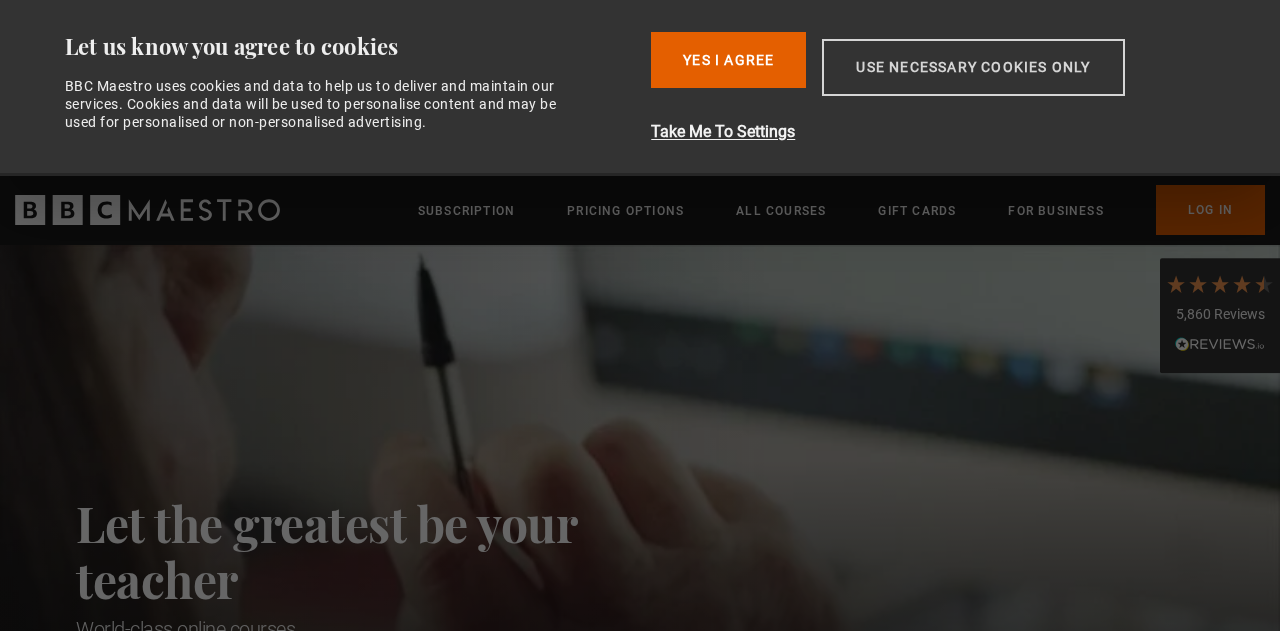 scroll, scrollTop: 0, scrollLeft: 0, axis: both 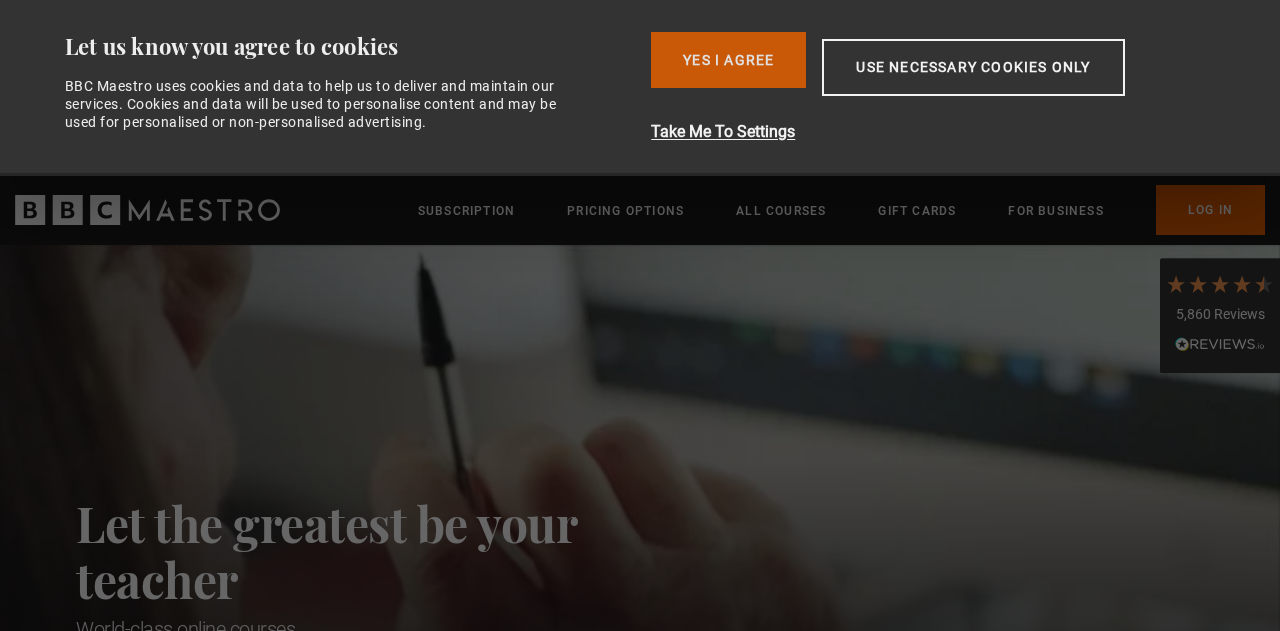 click on "Yes I Agree" at bounding box center [728, 60] 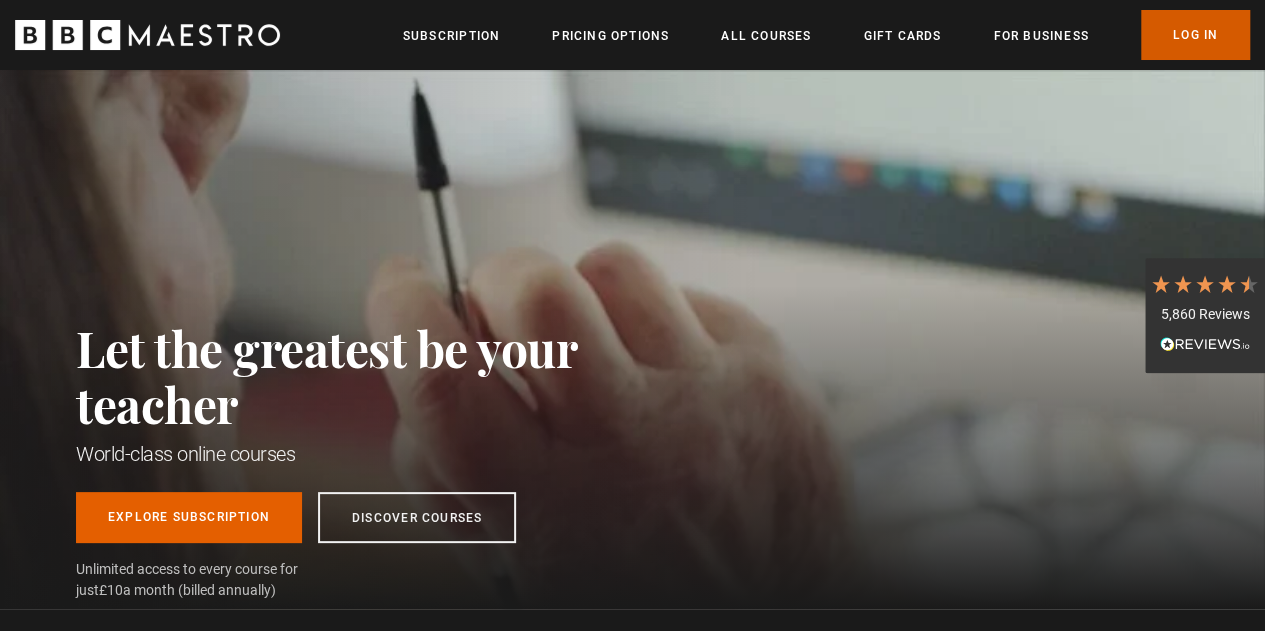 click on "Log In" at bounding box center (1195, 35) 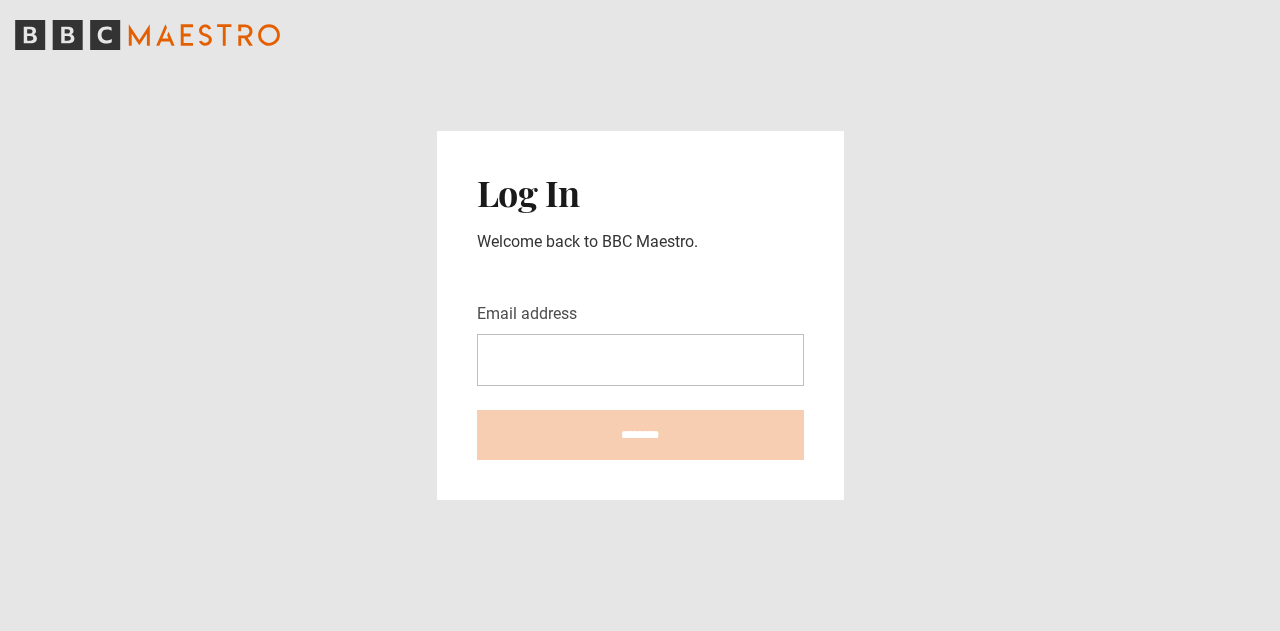 scroll, scrollTop: 0, scrollLeft: 0, axis: both 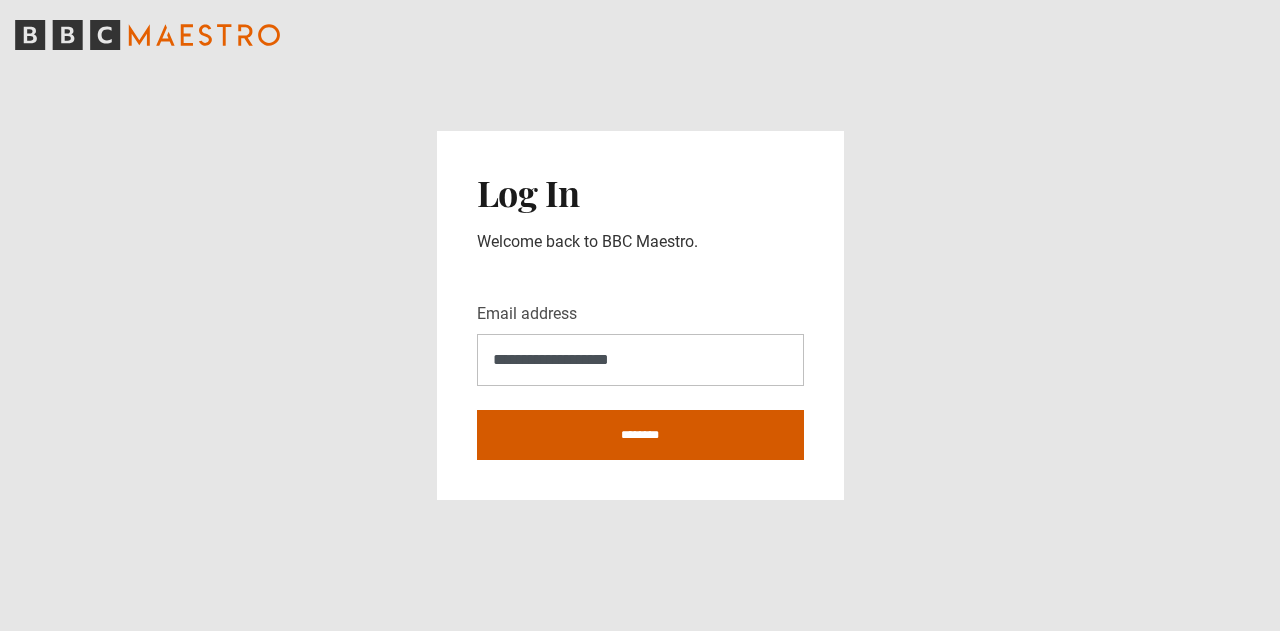 type on "**********" 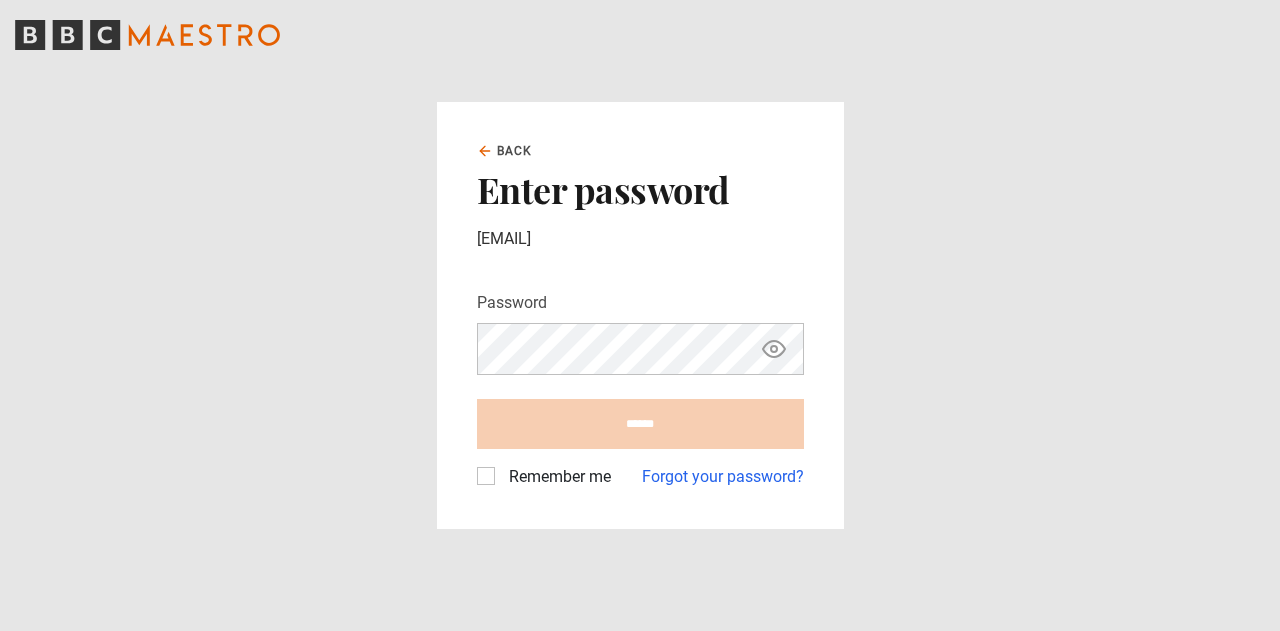 scroll, scrollTop: 0, scrollLeft: 0, axis: both 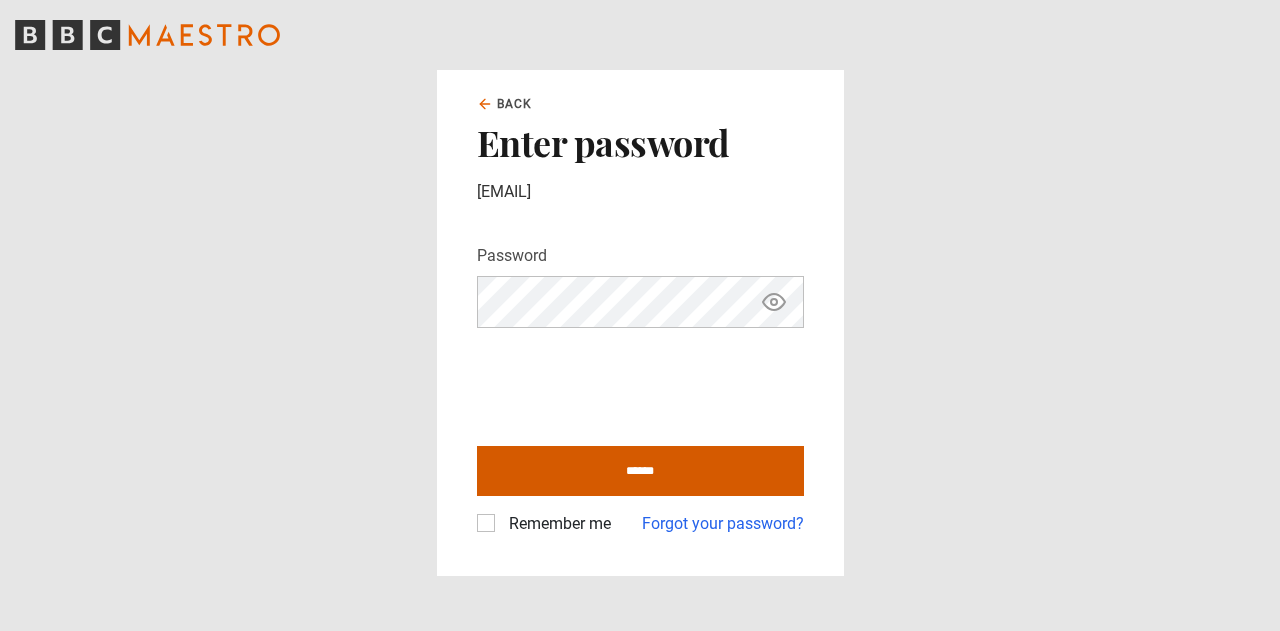 click on "******" at bounding box center (640, 471) 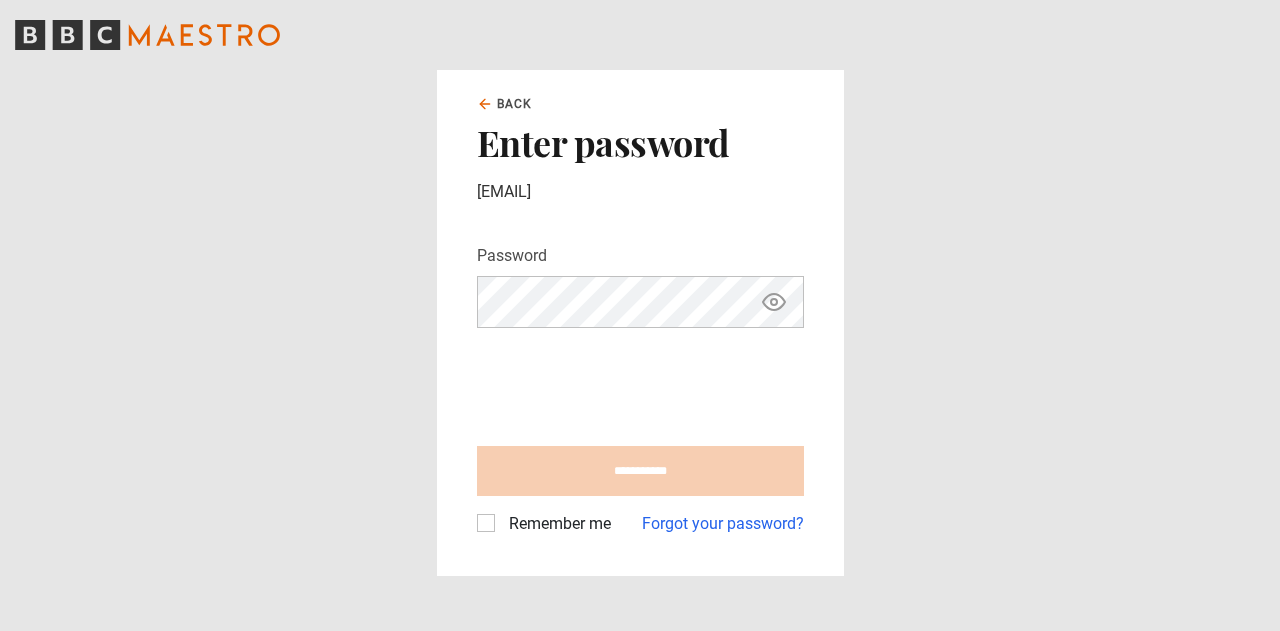 type on "**********" 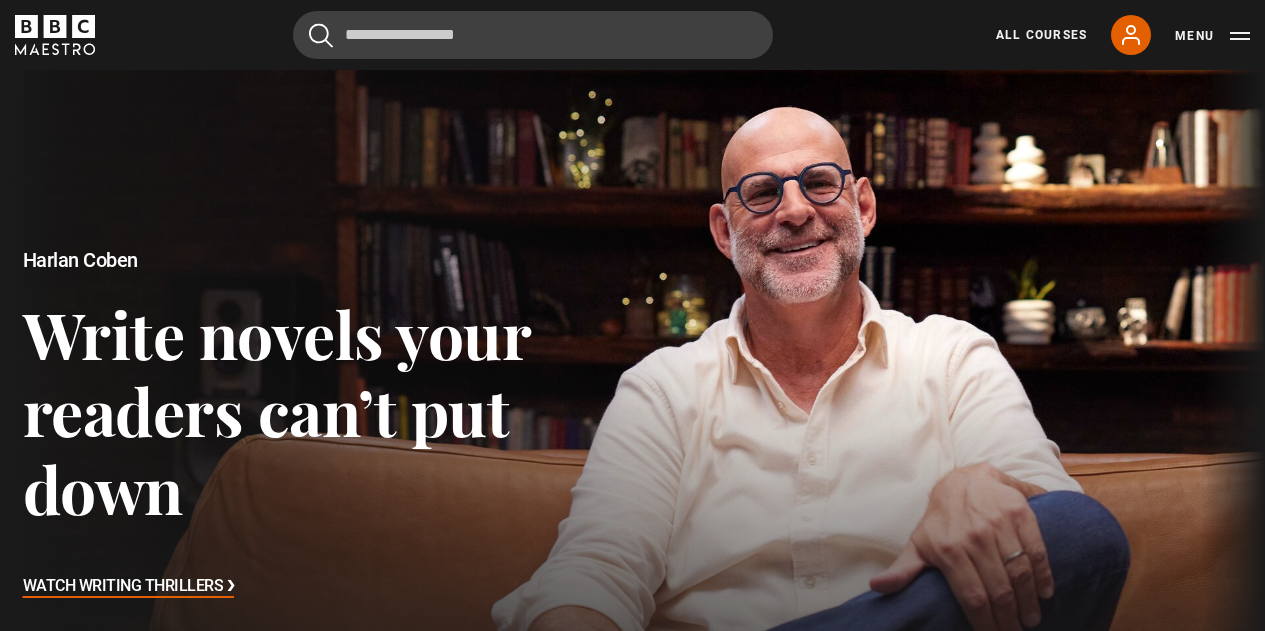 scroll, scrollTop: 0, scrollLeft: 0, axis: both 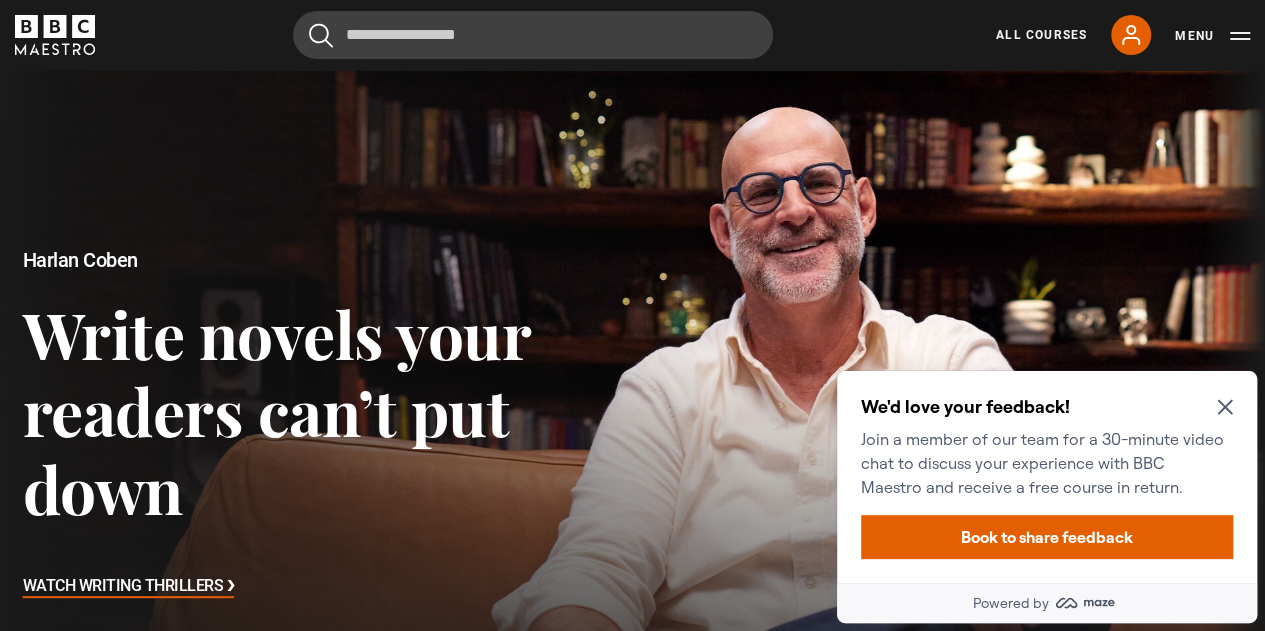 click 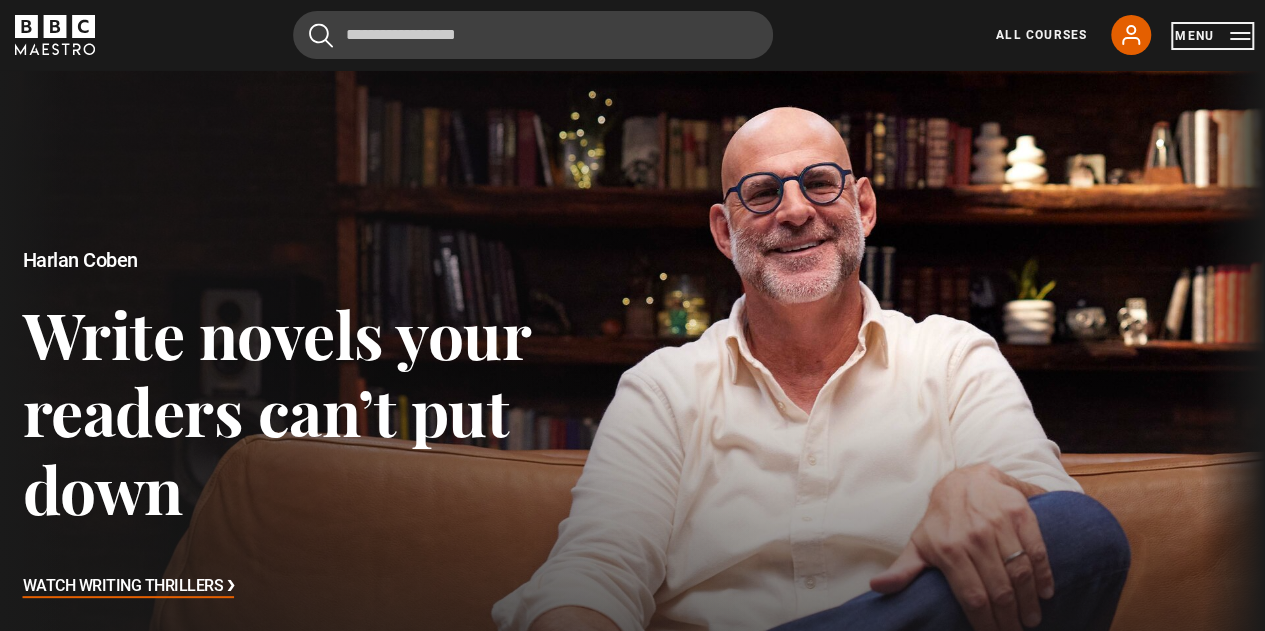 click on "Menu" at bounding box center [1212, 36] 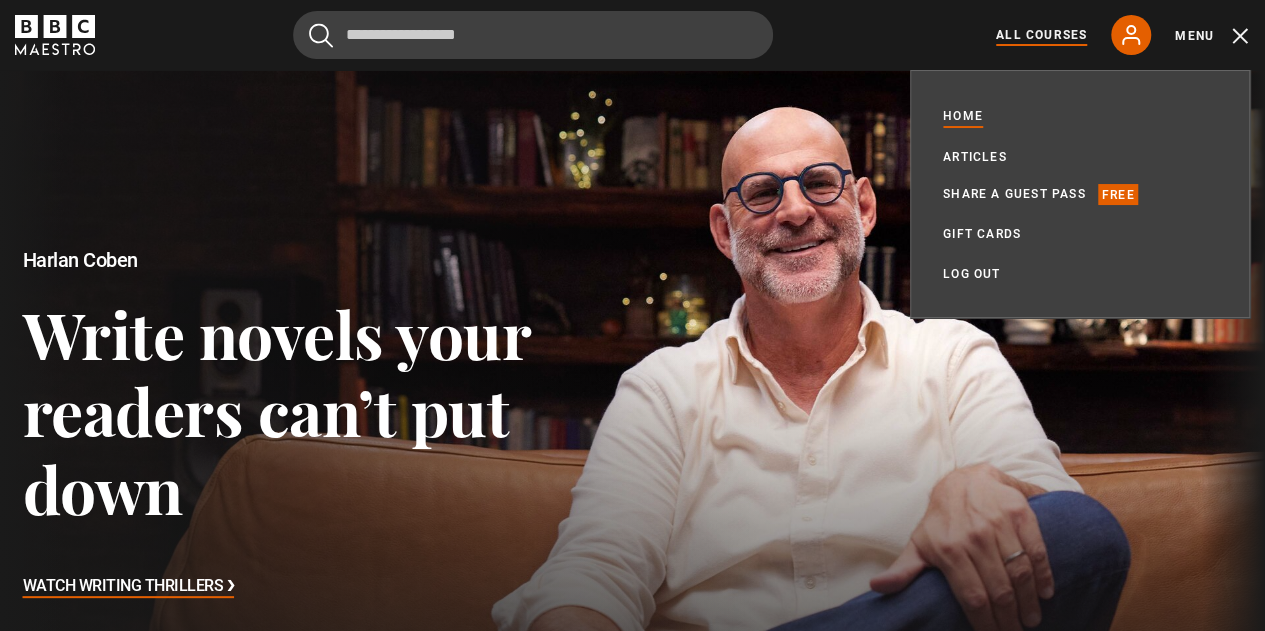 click on "All Courses" at bounding box center (1041, 35) 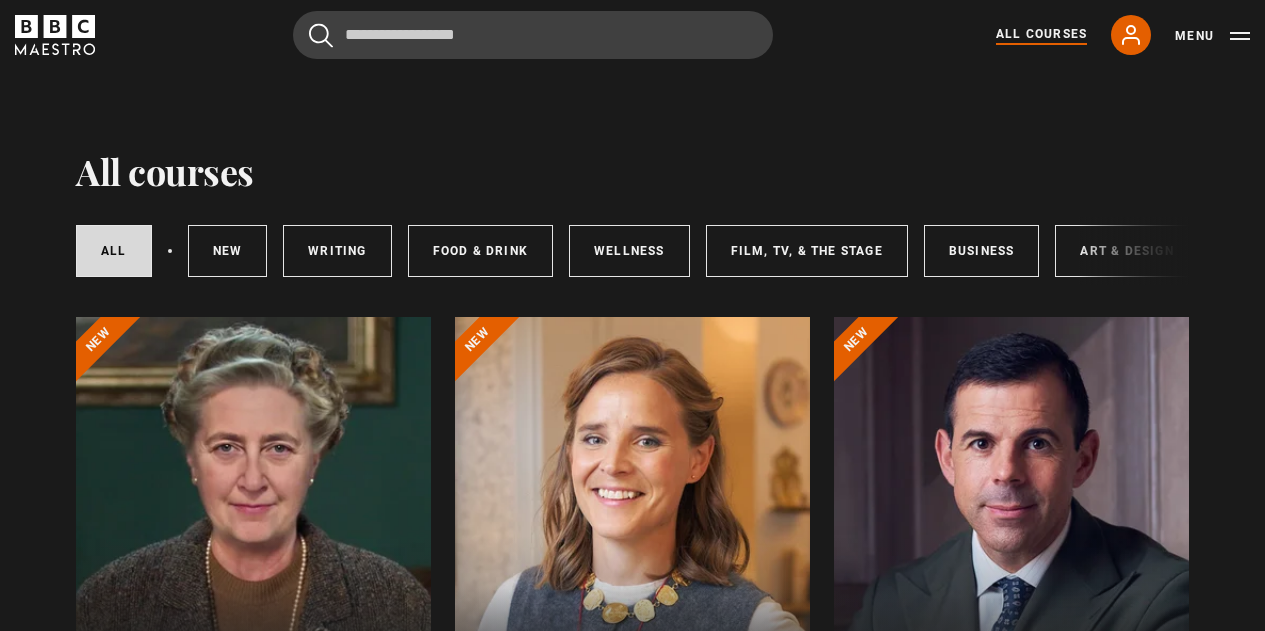 scroll, scrollTop: 0, scrollLeft: 0, axis: both 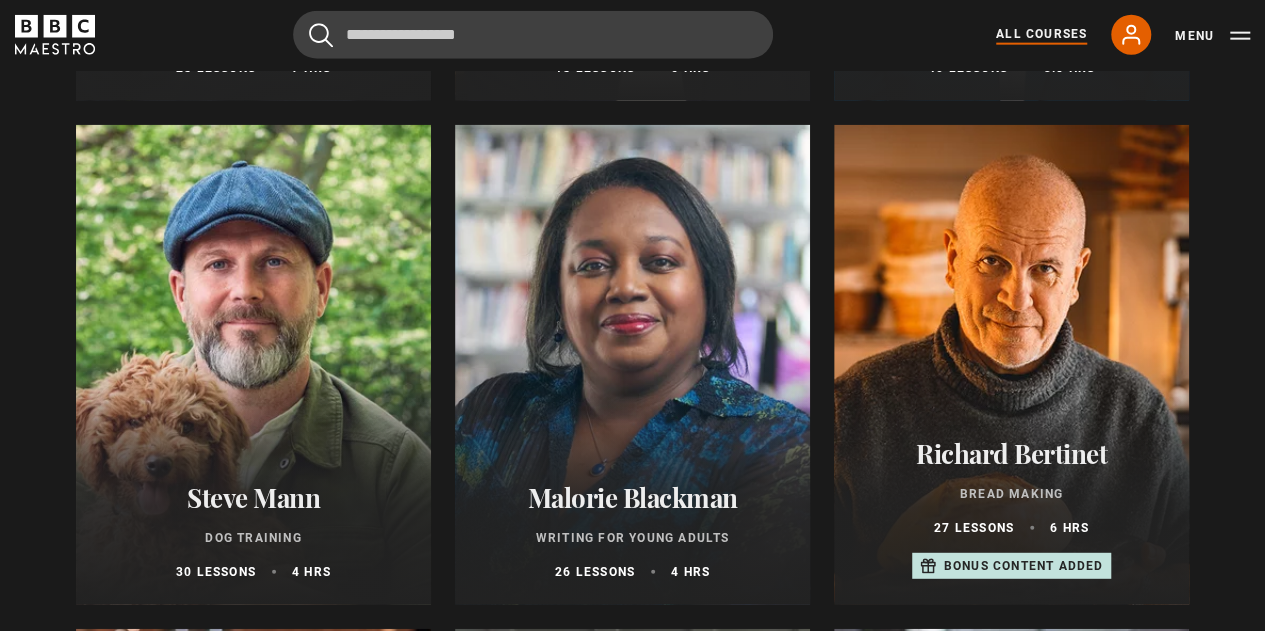 click at bounding box center [253, 365] 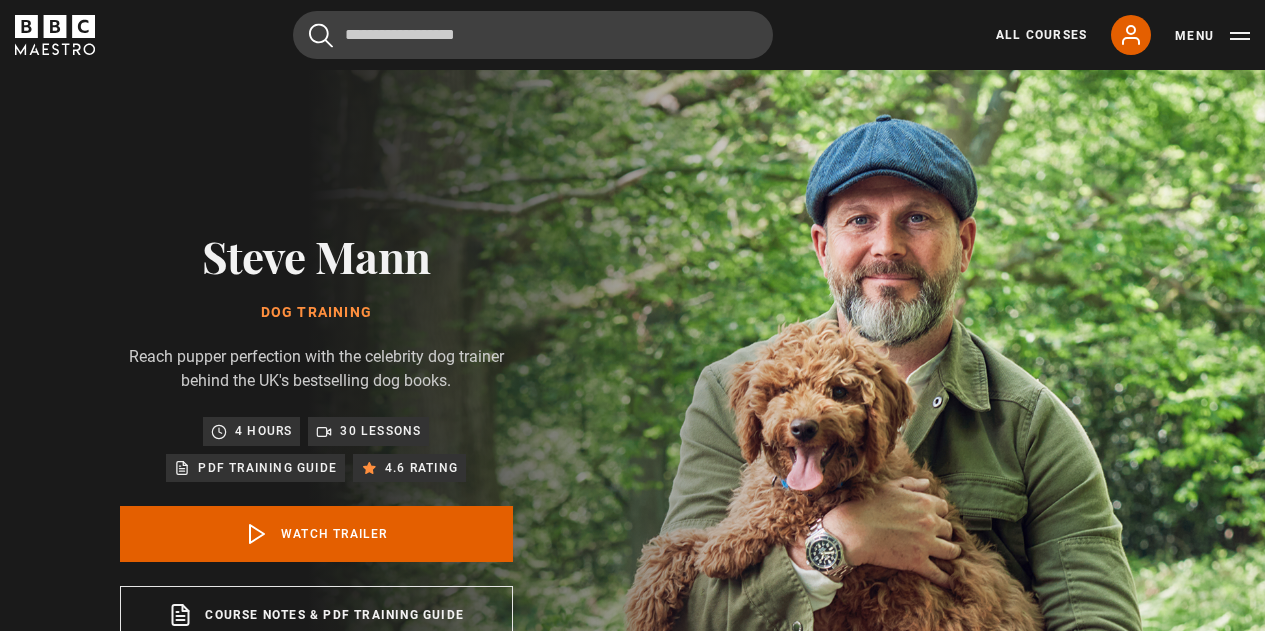 scroll, scrollTop: 0, scrollLeft: 0, axis: both 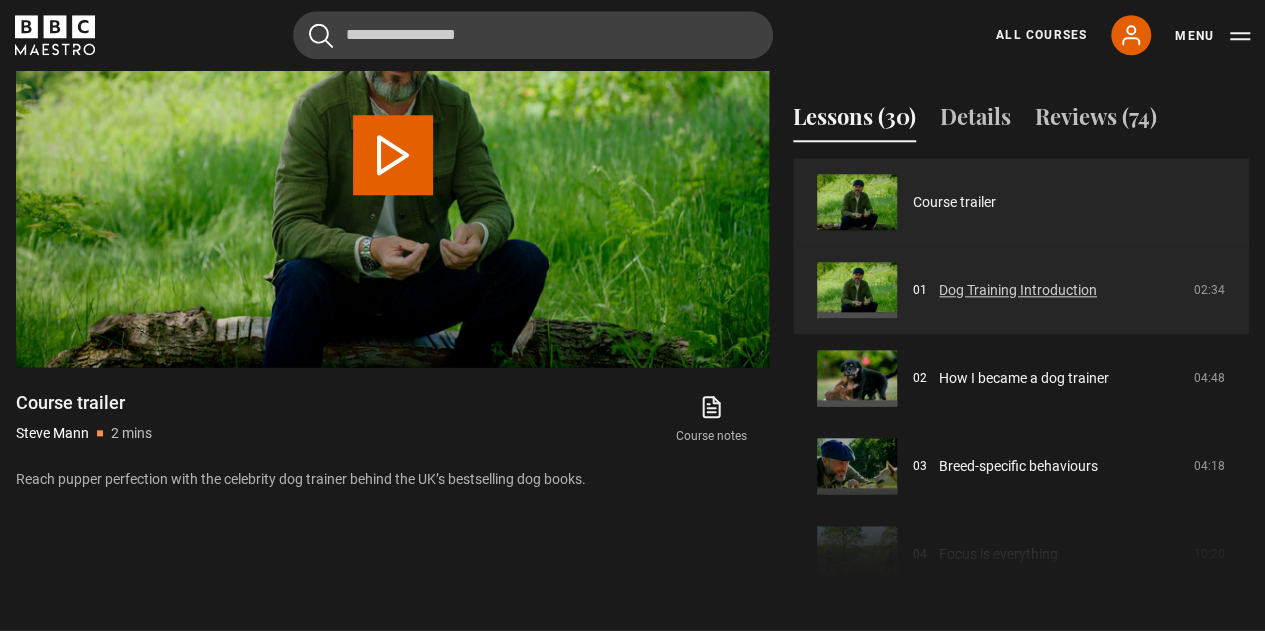 click on "Dog Training Introduction" at bounding box center (1018, 290) 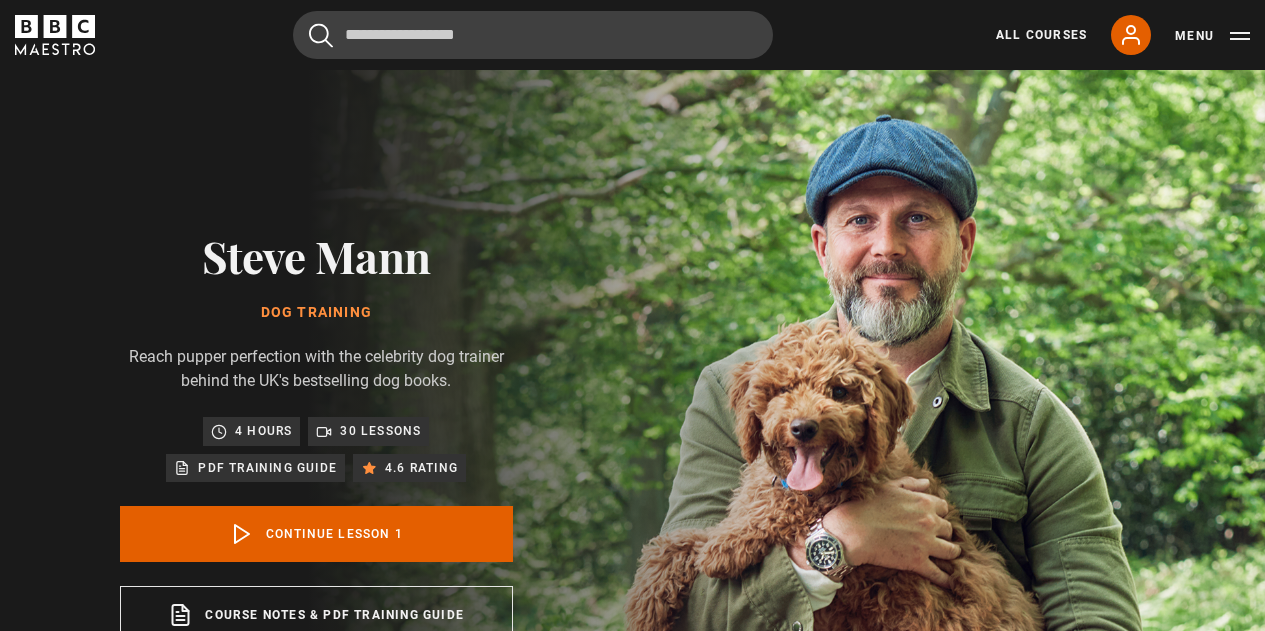 scroll, scrollTop: 803, scrollLeft: 0, axis: vertical 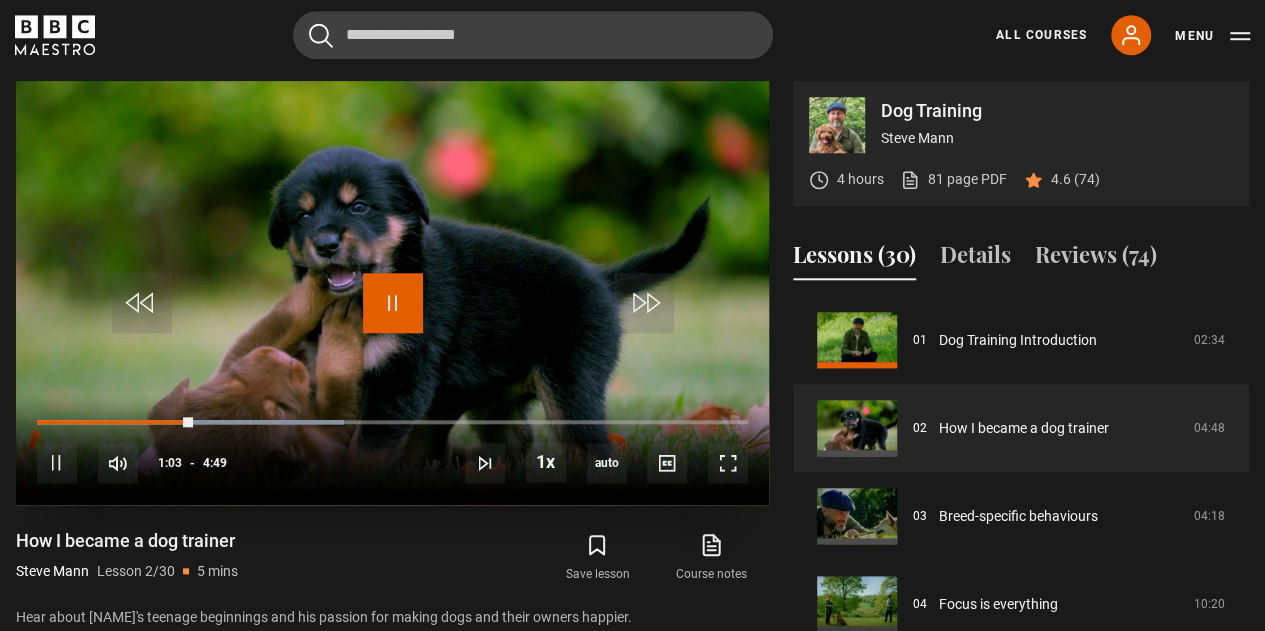 click at bounding box center (393, 303) 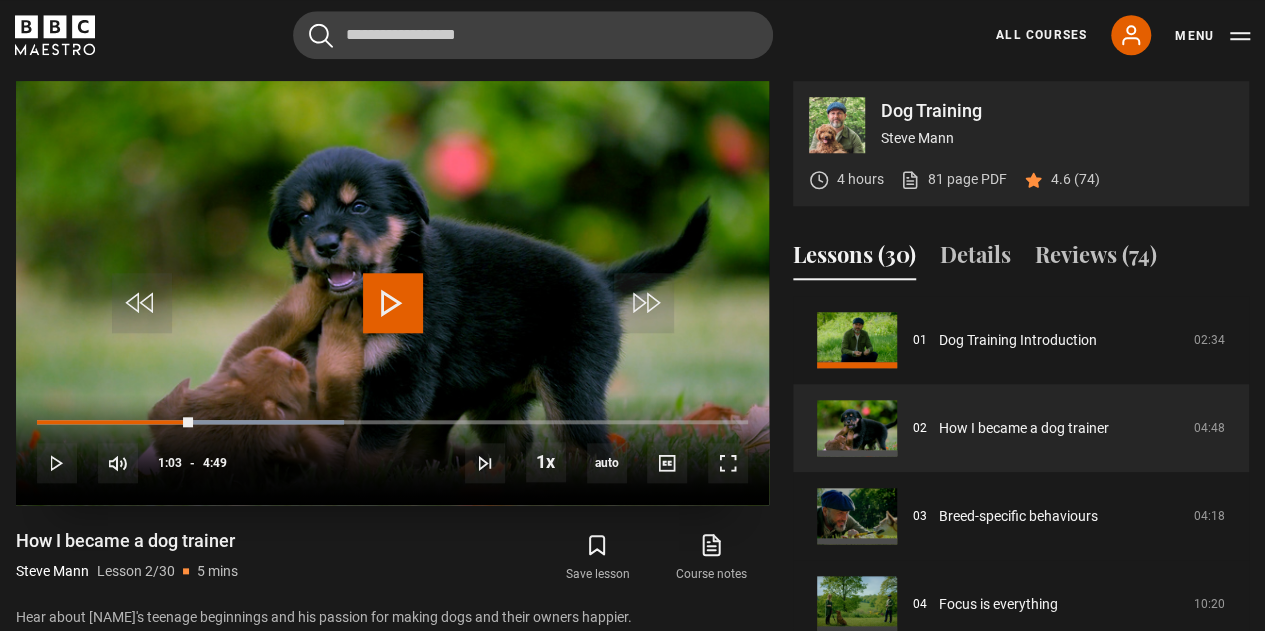 click at bounding box center (393, 303) 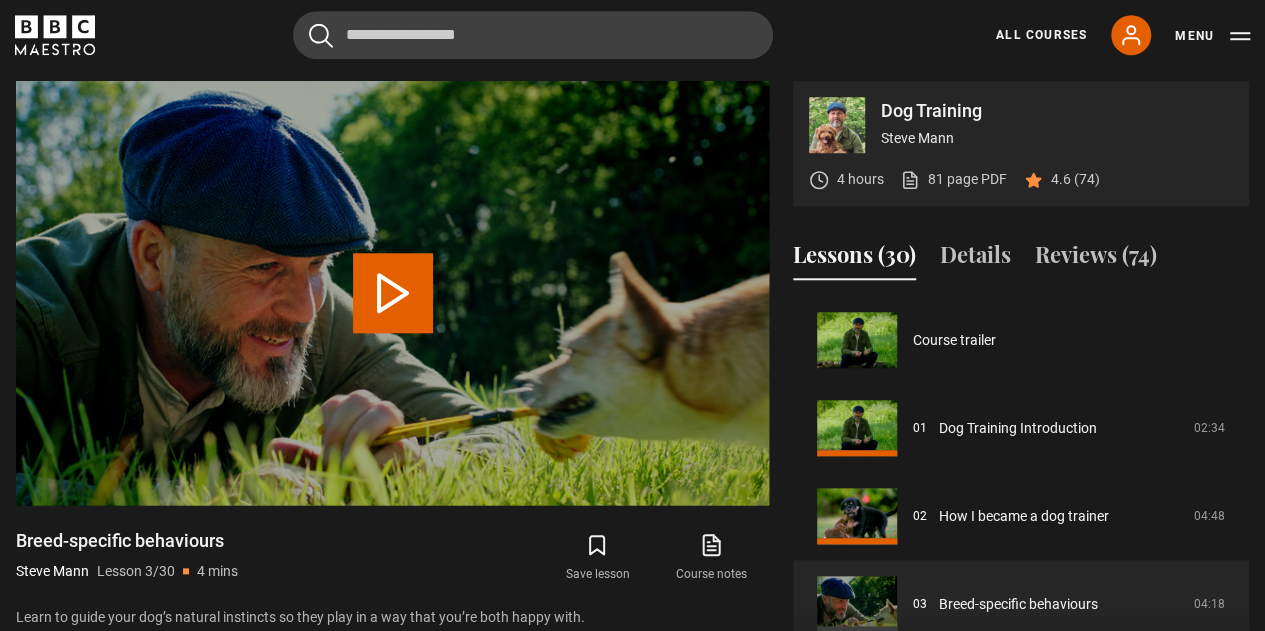 scroll, scrollTop: 176, scrollLeft: 0, axis: vertical 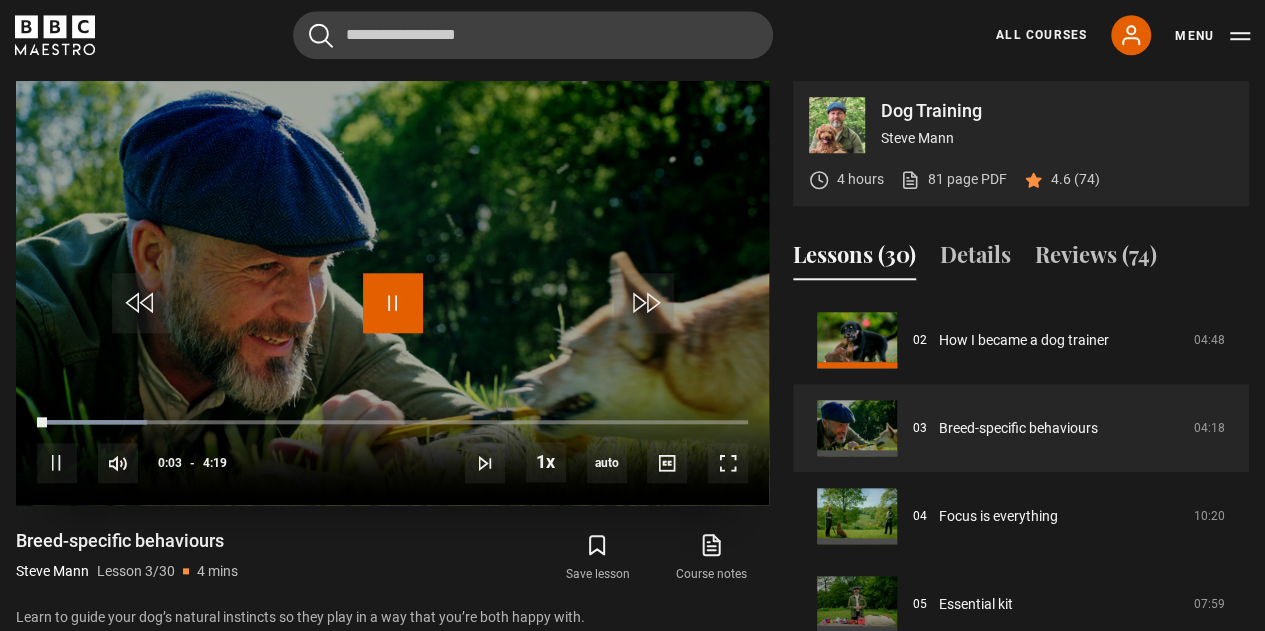 click at bounding box center (393, 303) 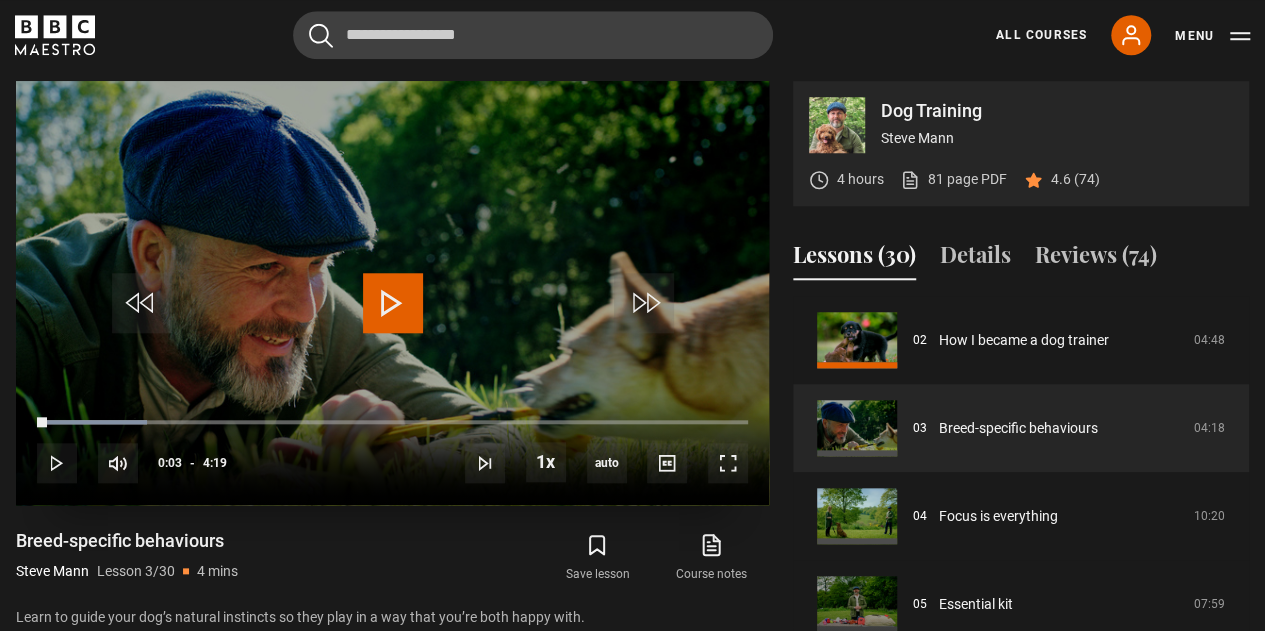 click at bounding box center [393, 303] 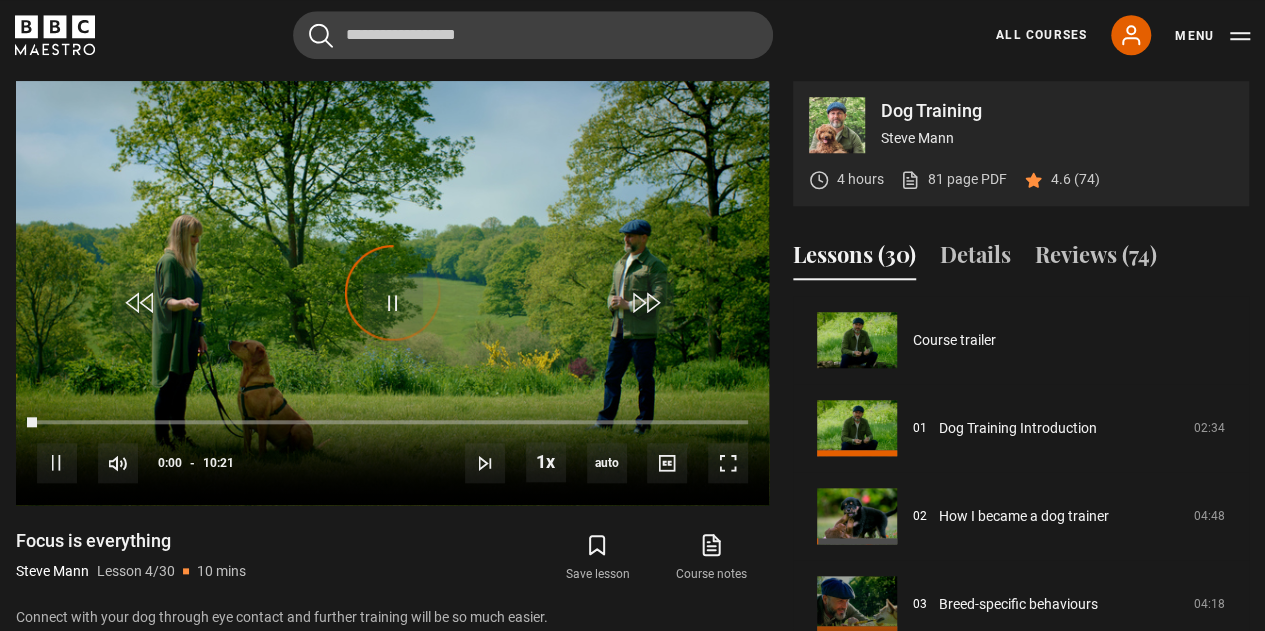scroll, scrollTop: 264, scrollLeft: 0, axis: vertical 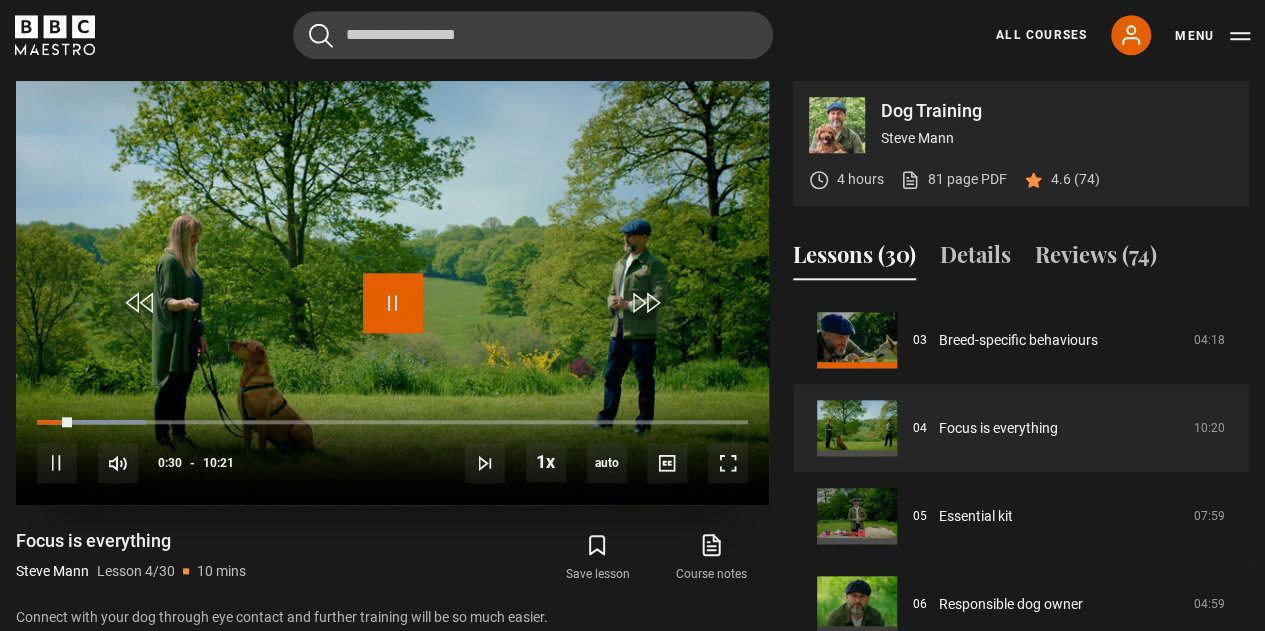 click at bounding box center [393, 303] 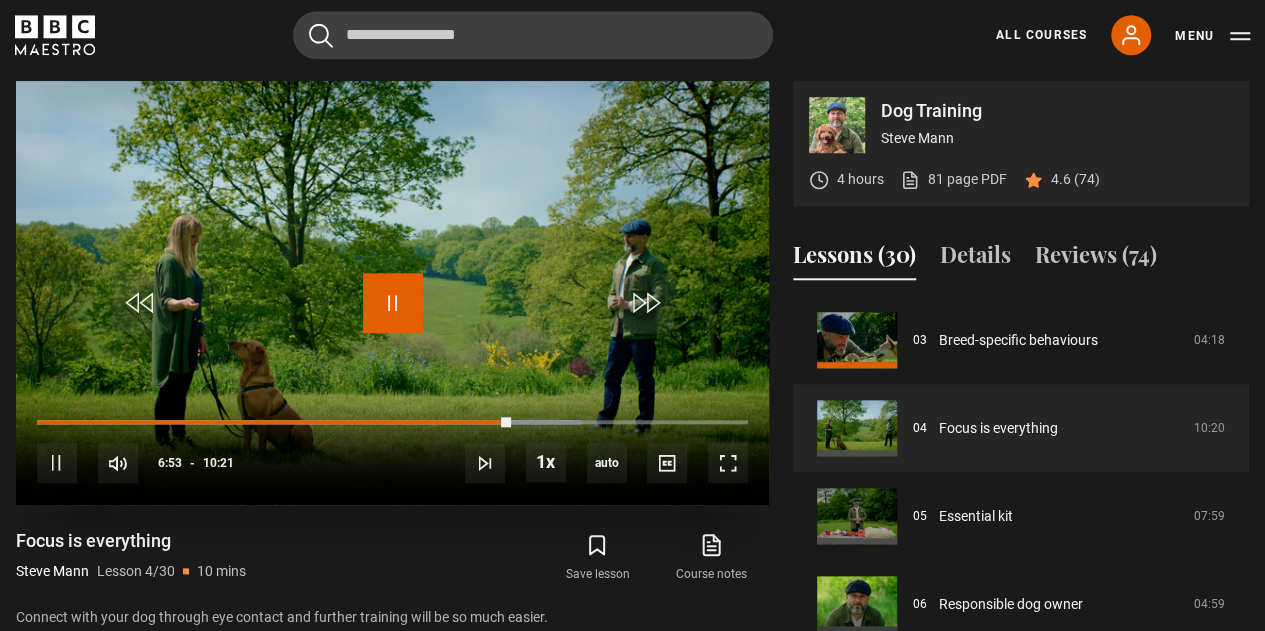 click at bounding box center (393, 303) 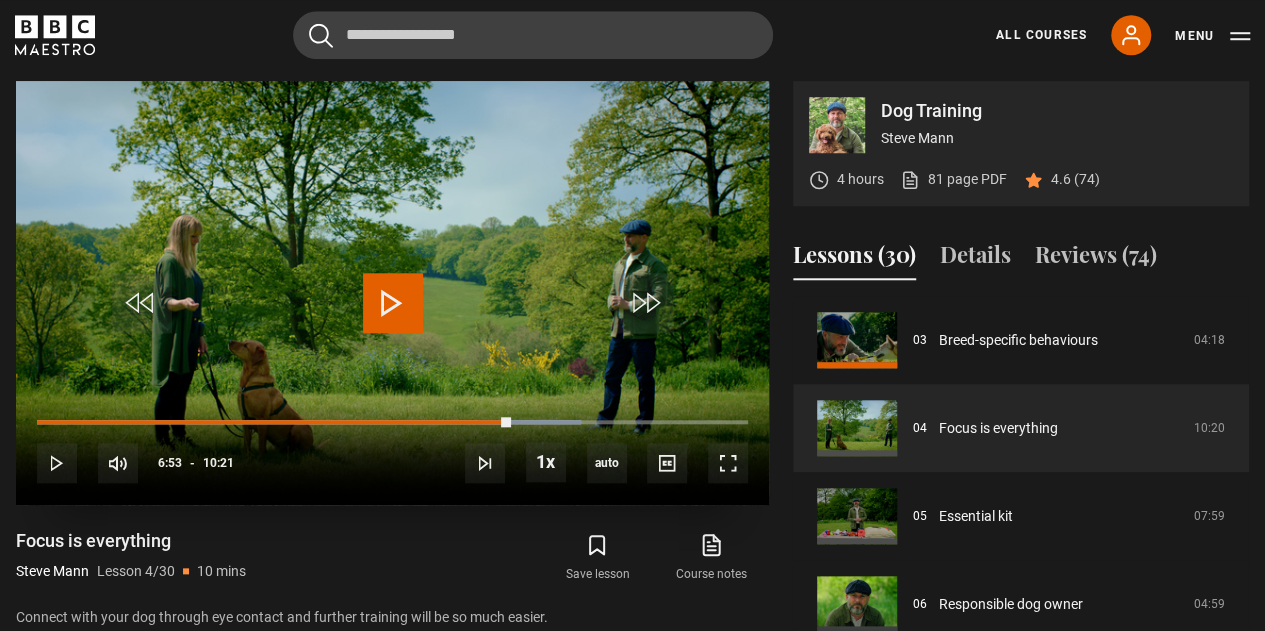 click at bounding box center [393, 303] 